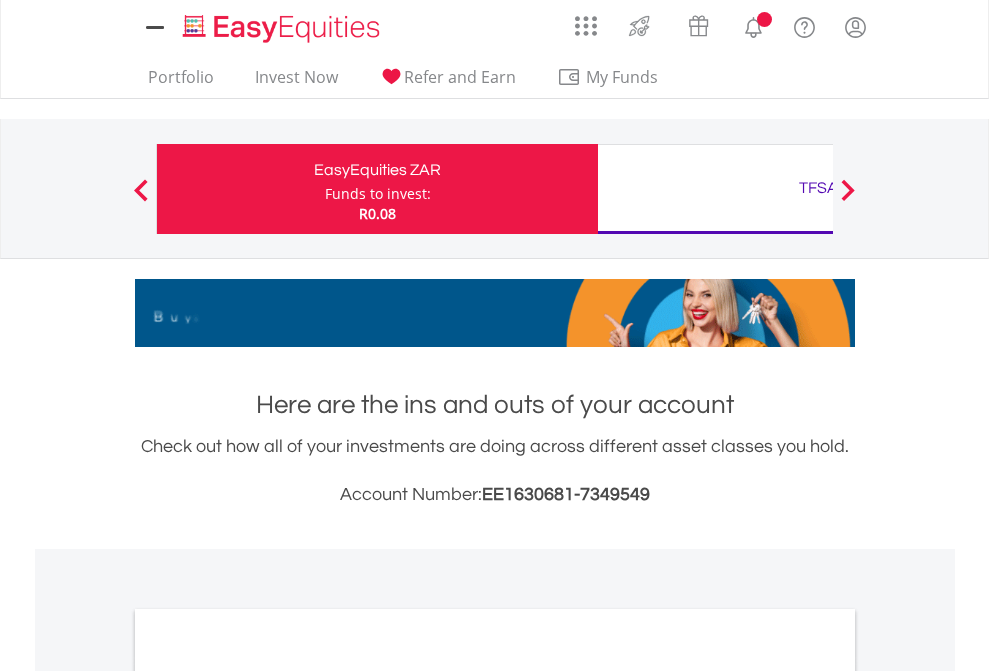 scroll, scrollTop: 0, scrollLeft: 0, axis: both 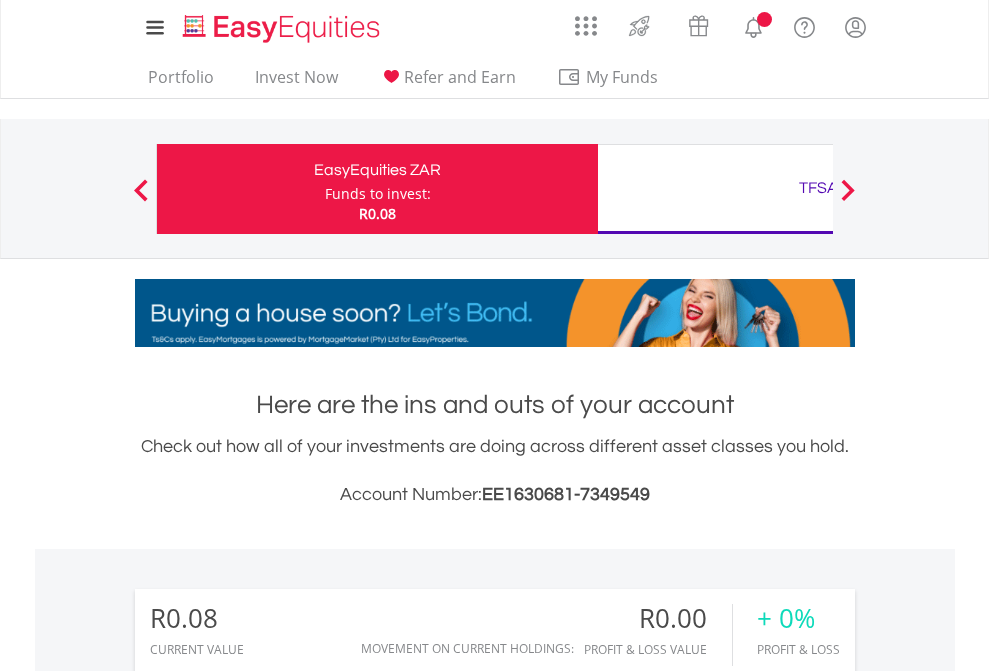 click on "Funds to invest:" at bounding box center [378, 194] 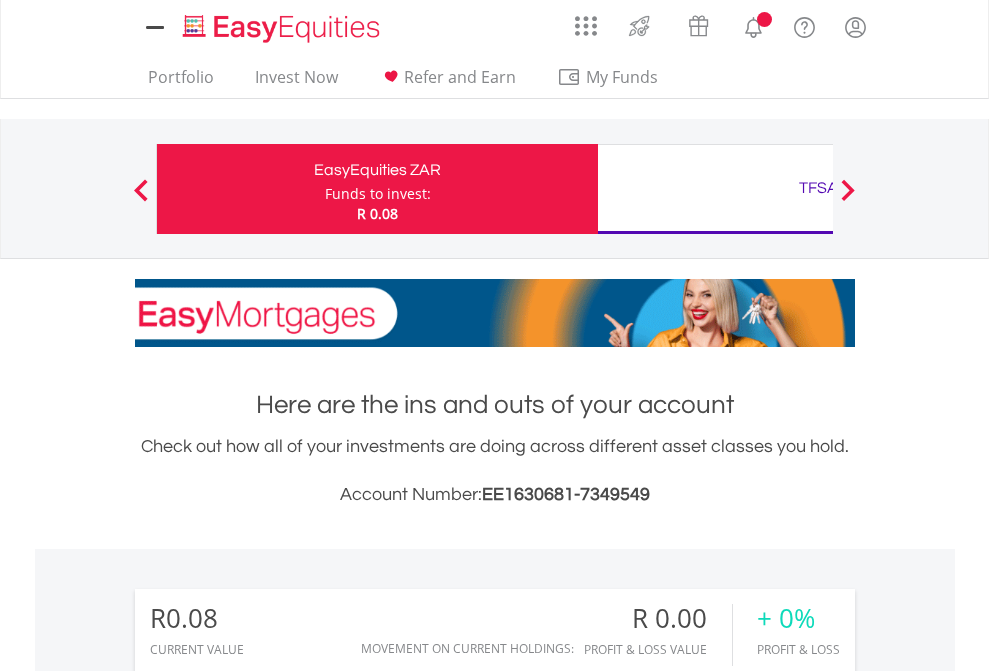 scroll, scrollTop: 0, scrollLeft: 0, axis: both 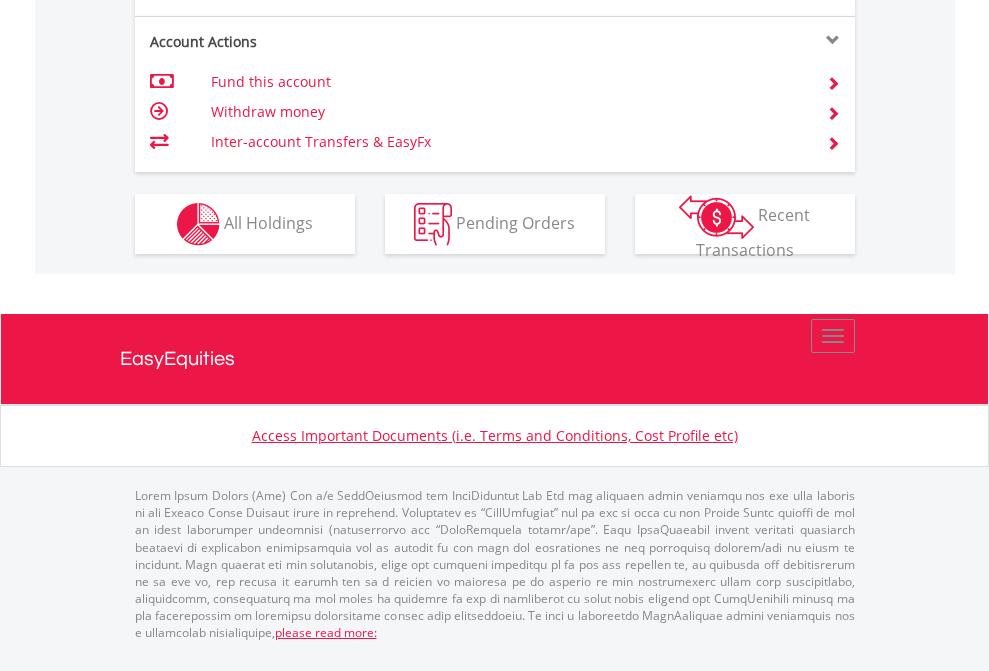 click on "Investment types" at bounding box center (706, -337) 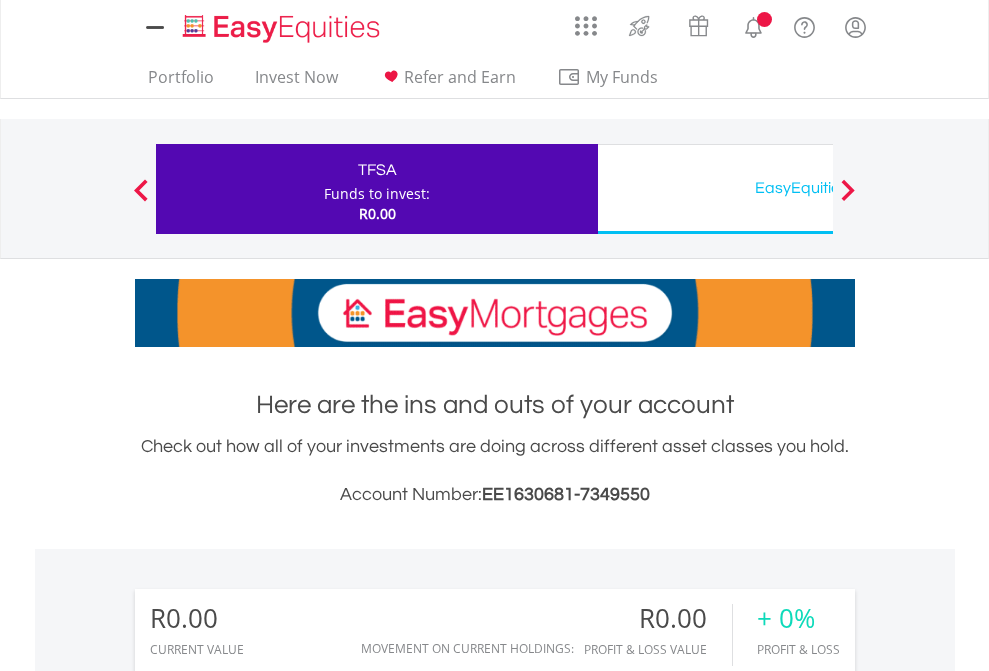 scroll, scrollTop: 0, scrollLeft: 0, axis: both 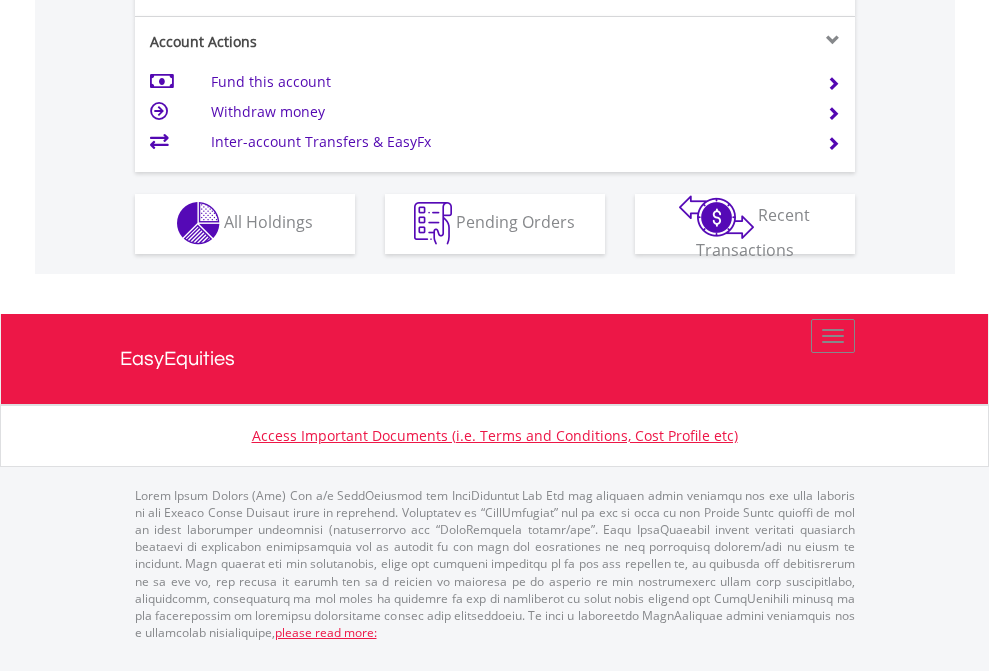 click on "Investment types" at bounding box center [706, -353] 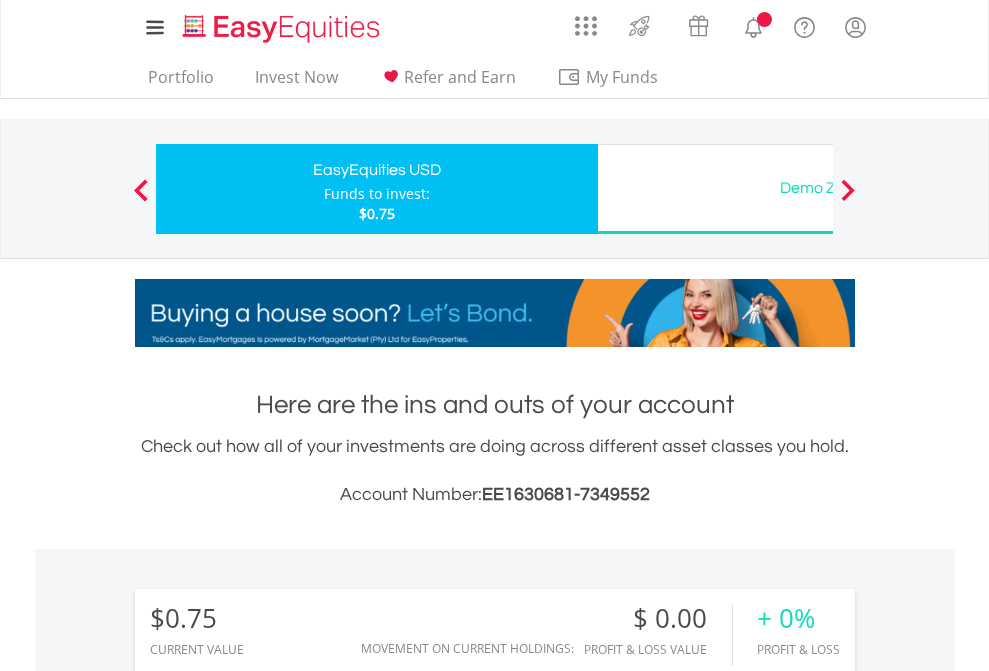 scroll, scrollTop: 0, scrollLeft: 0, axis: both 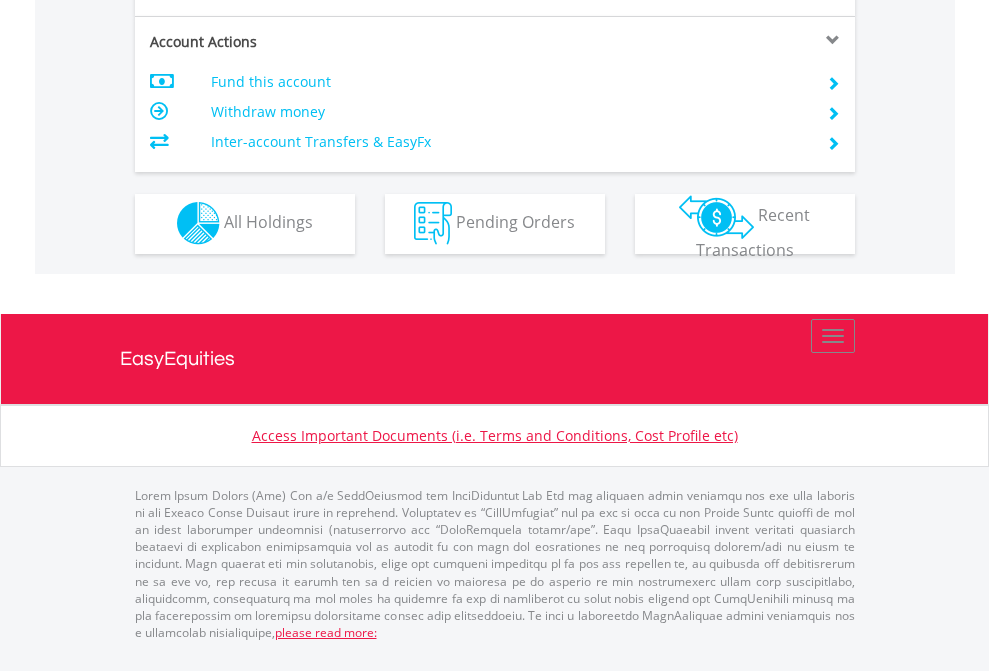 click on "Investment types" at bounding box center [706, -353] 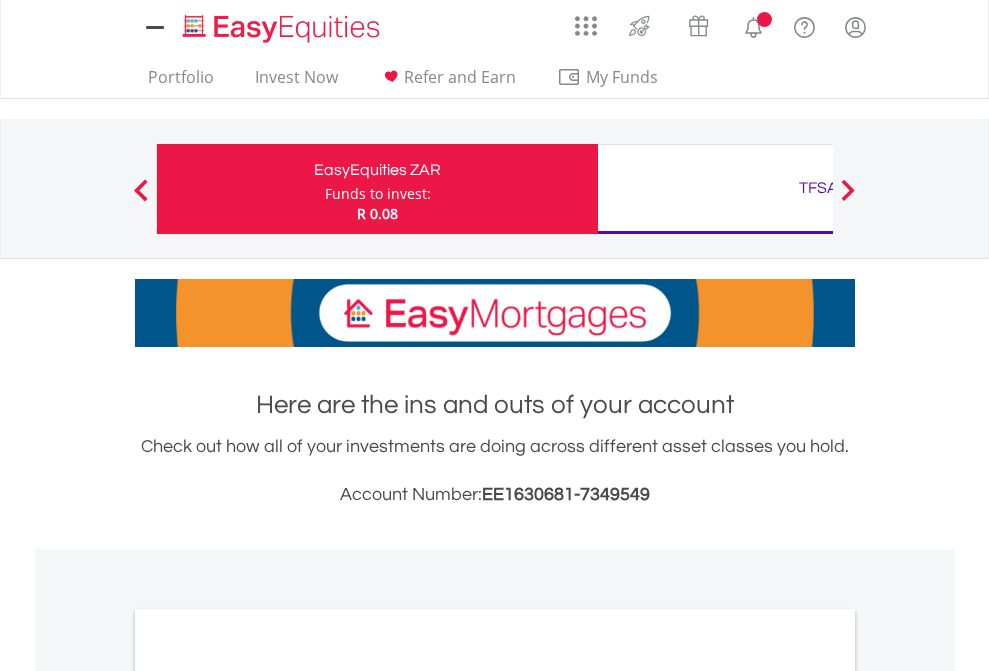 scroll, scrollTop: 0, scrollLeft: 0, axis: both 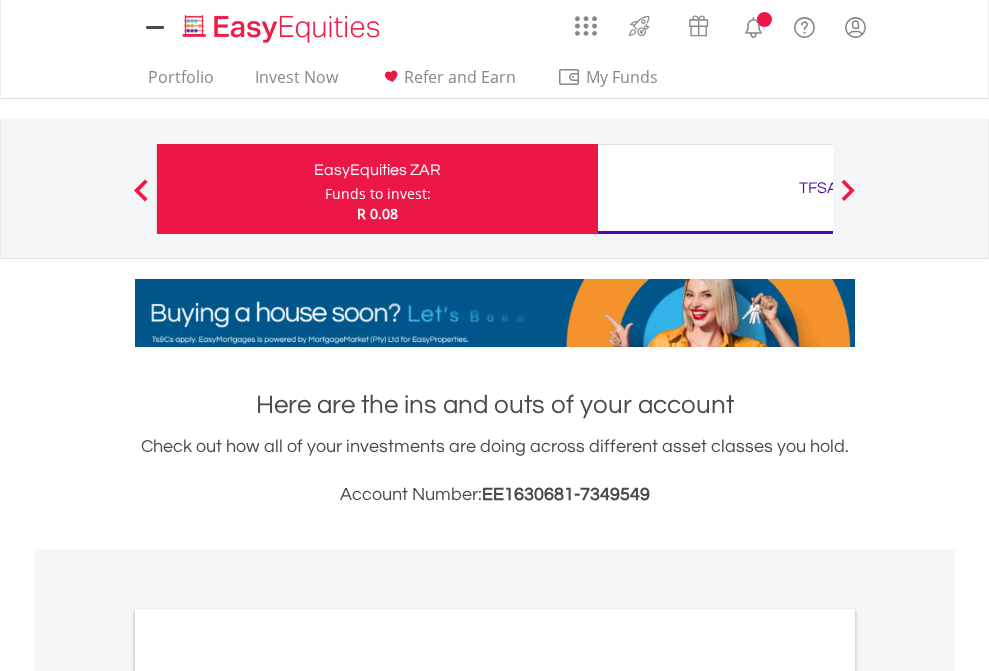 click on "All Holdings" at bounding box center (268, 1096) 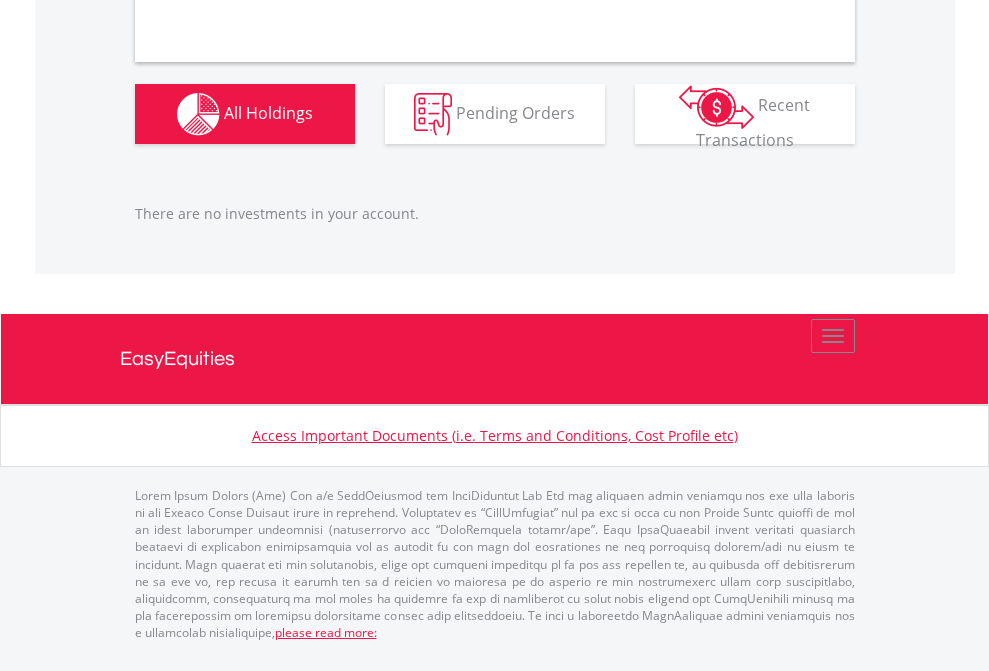scroll, scrollTop: 2027, scrollLeft: 0, axis: vertical 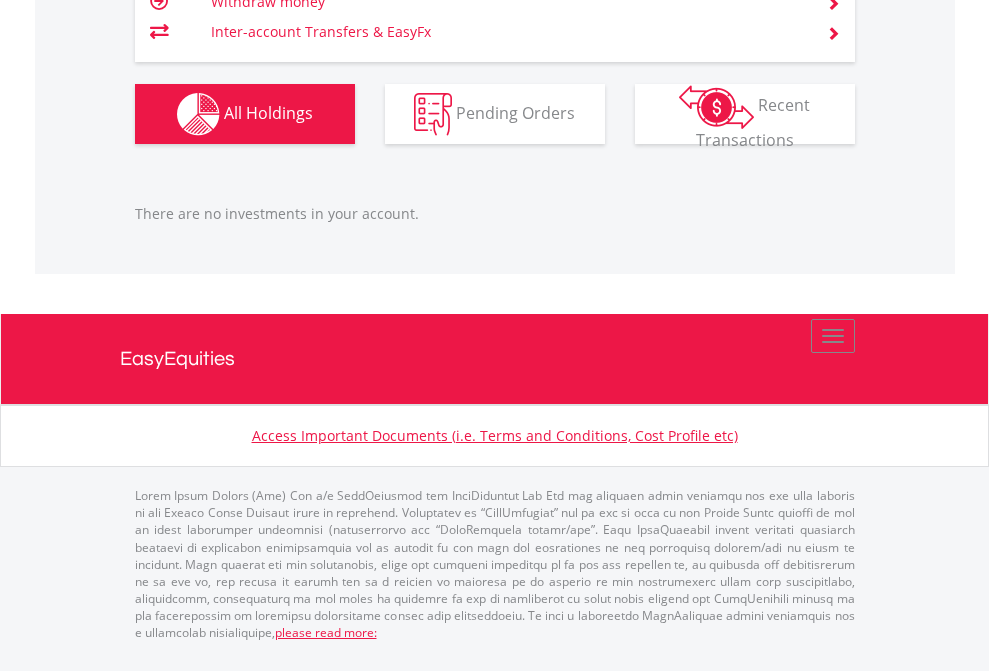 click on "TFSA" at bounding box center [818, -1206] 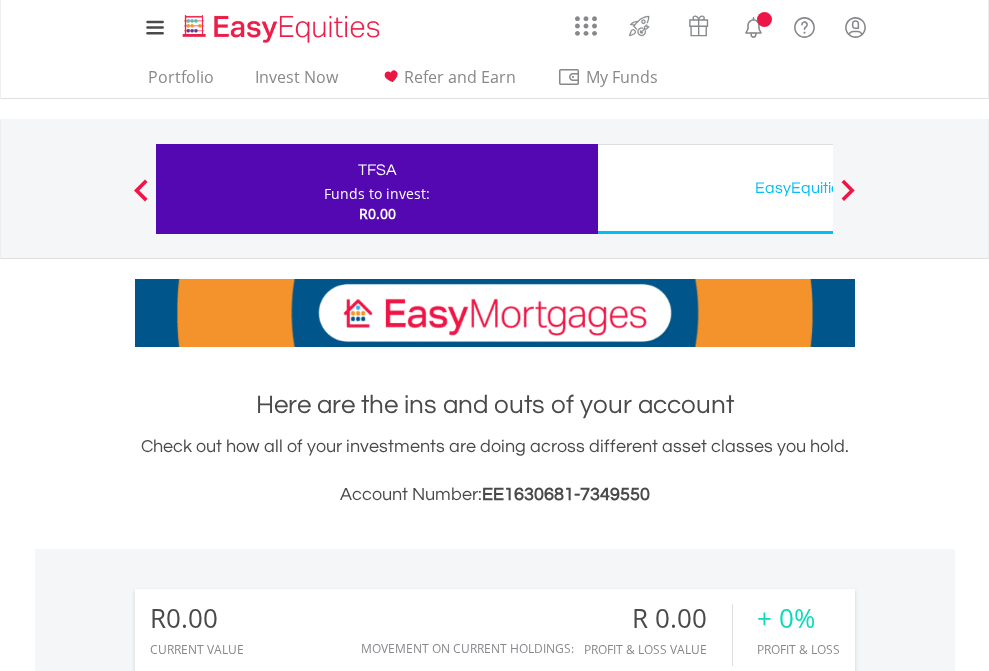 scroll, scrollTop: 0, scrollLeft: 0, axis: both 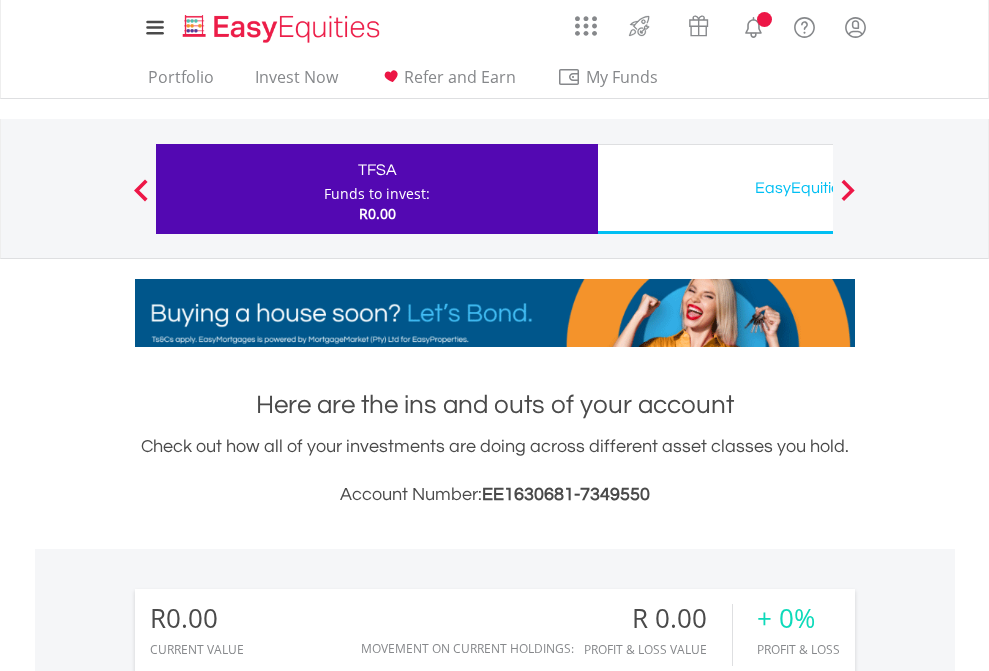 click on "All Holdings" at bounding box center [268, 1442] 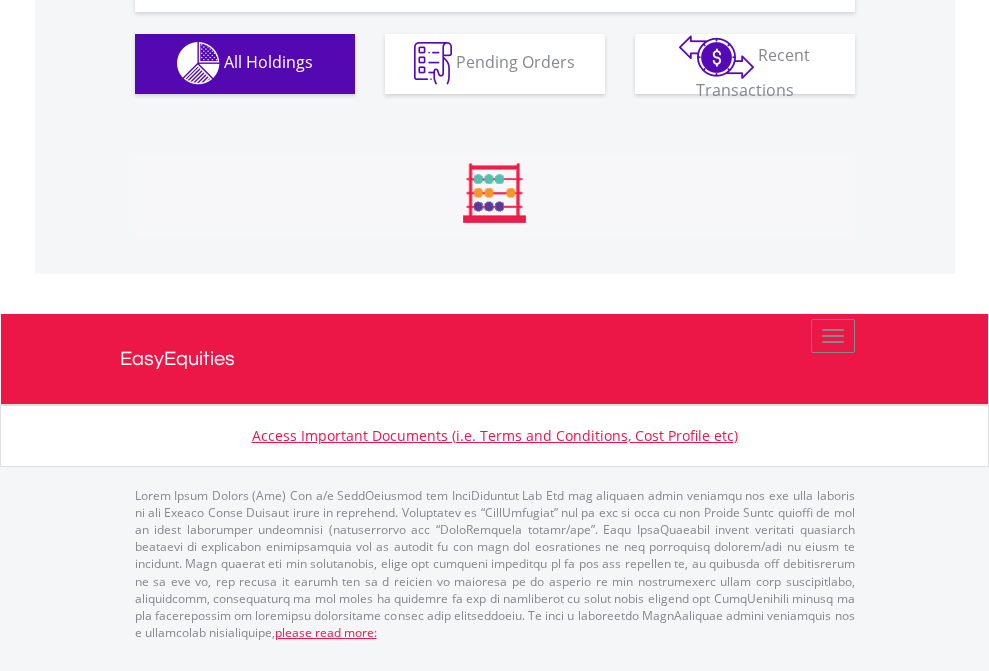scroll, scrollTop: 1980, scrollLeft: 0, axis: vertical 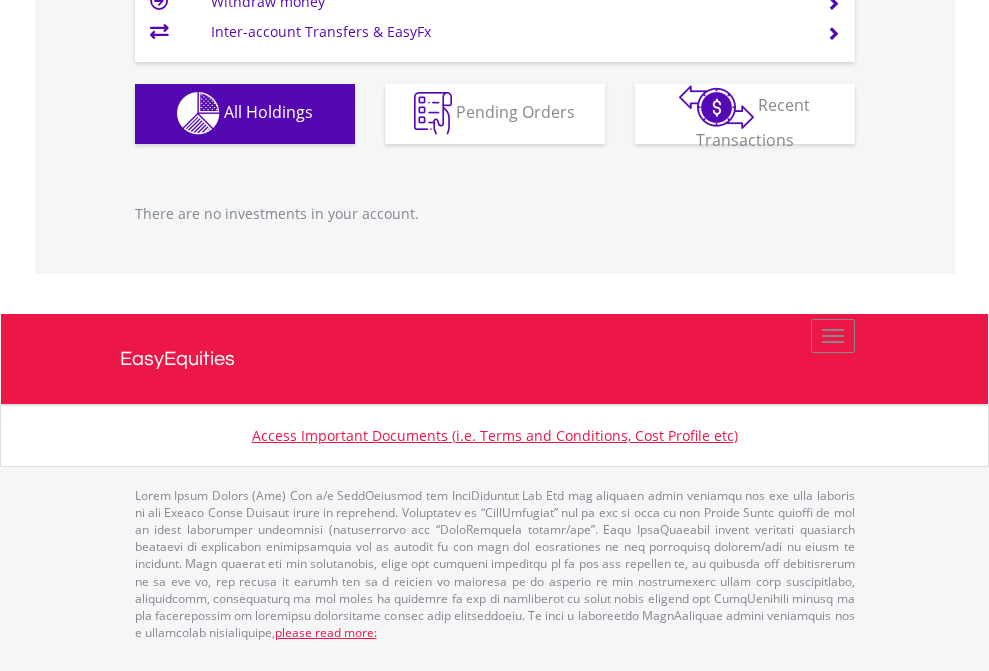 click on "EasyEquities USD" at bounding box center [818, -1142] 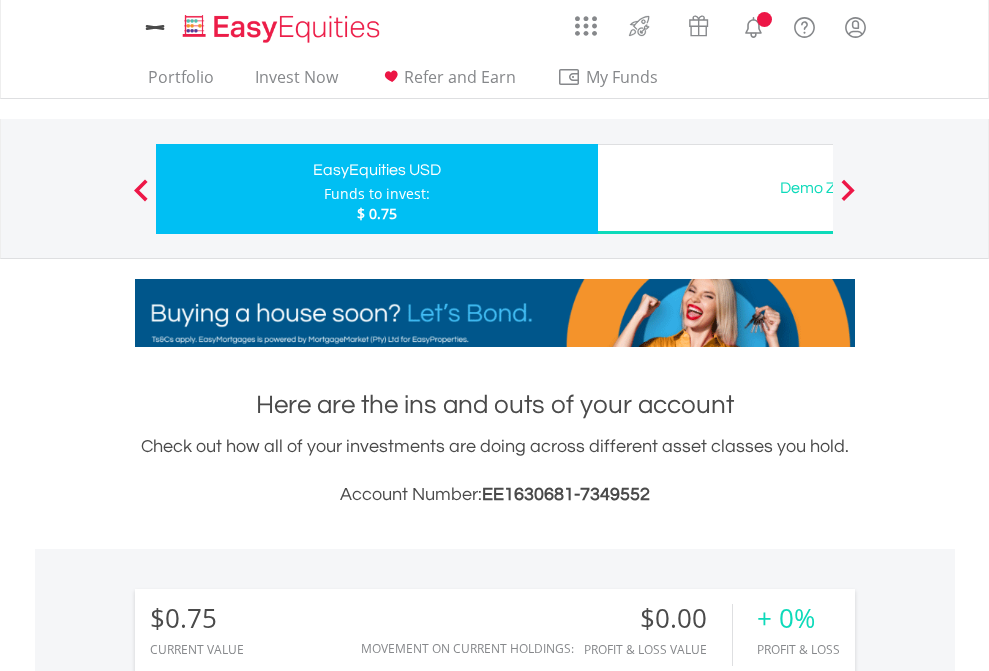 scroll, scrollTop: 0, scrollLeft: 0, axis: both 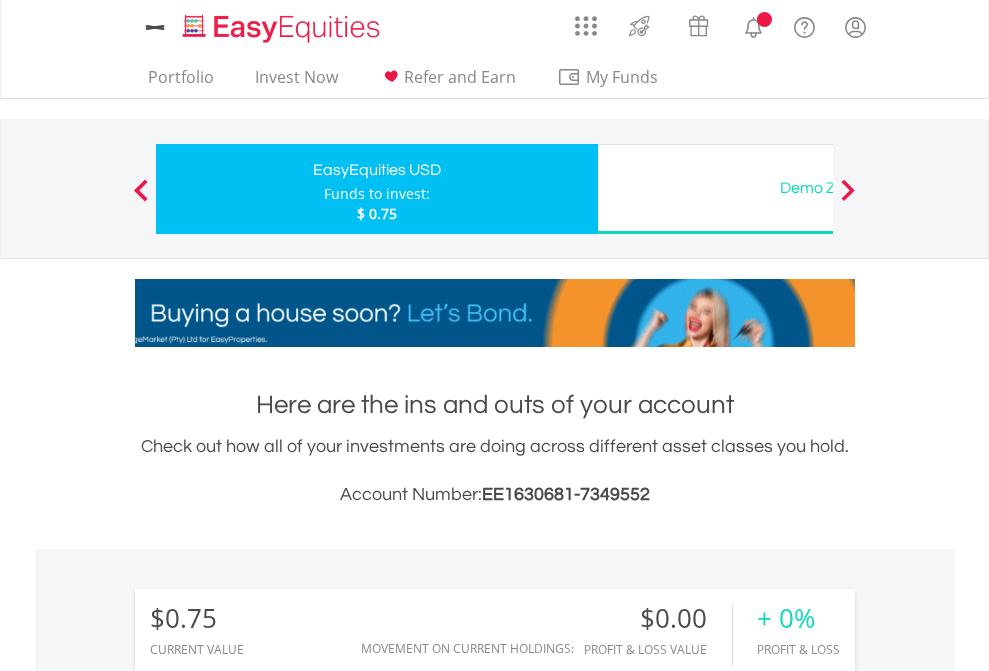 click on "All Holdings" at bounding box center [268, 1442] 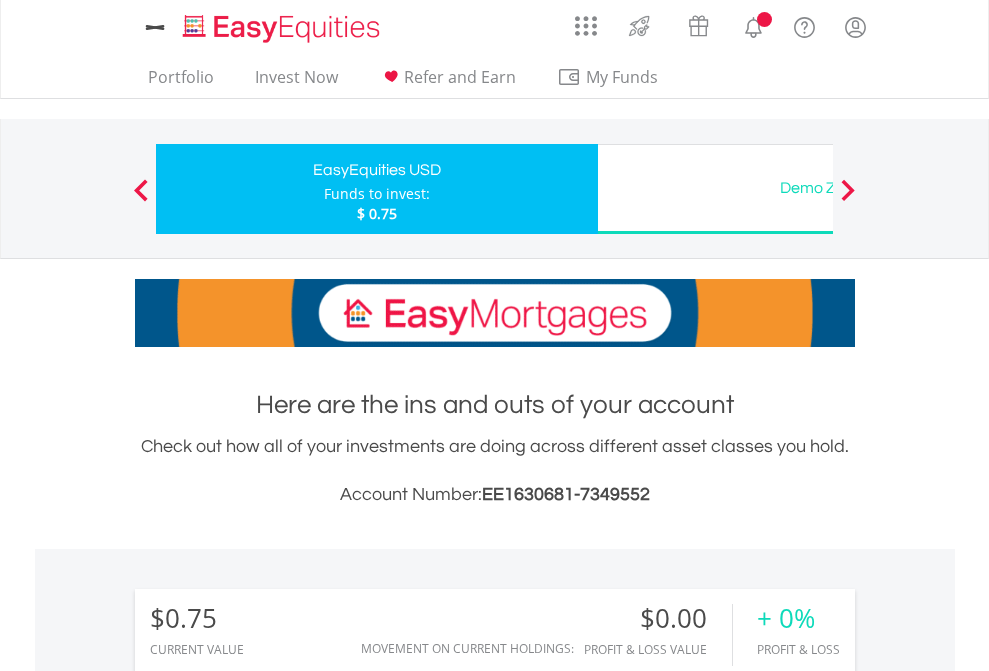 scroll, scrollTop: 999808, scrollLeft: 999687, axis: both 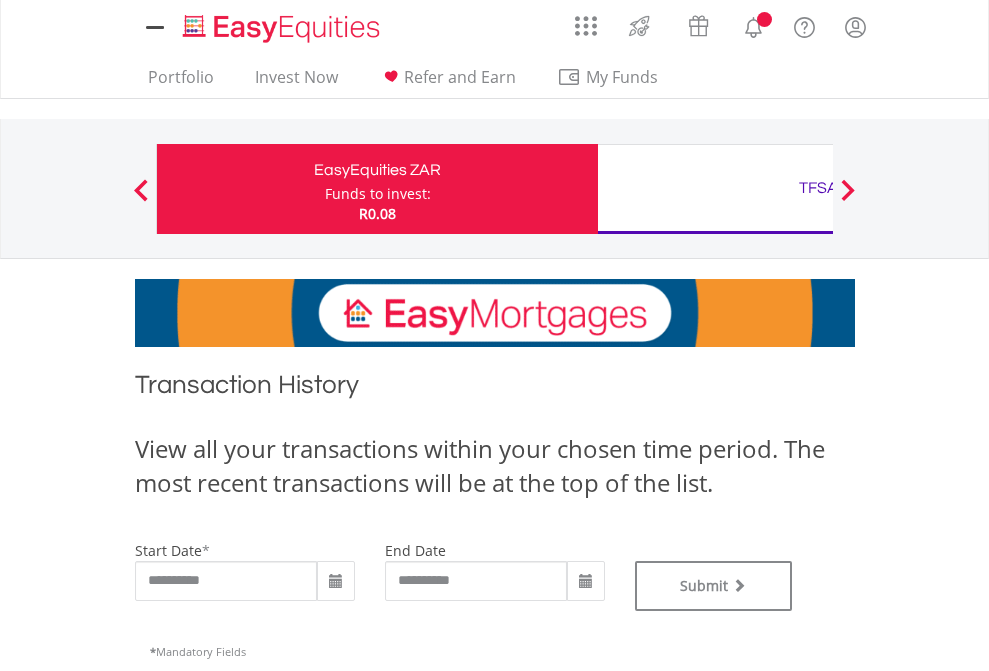 type on "**********" 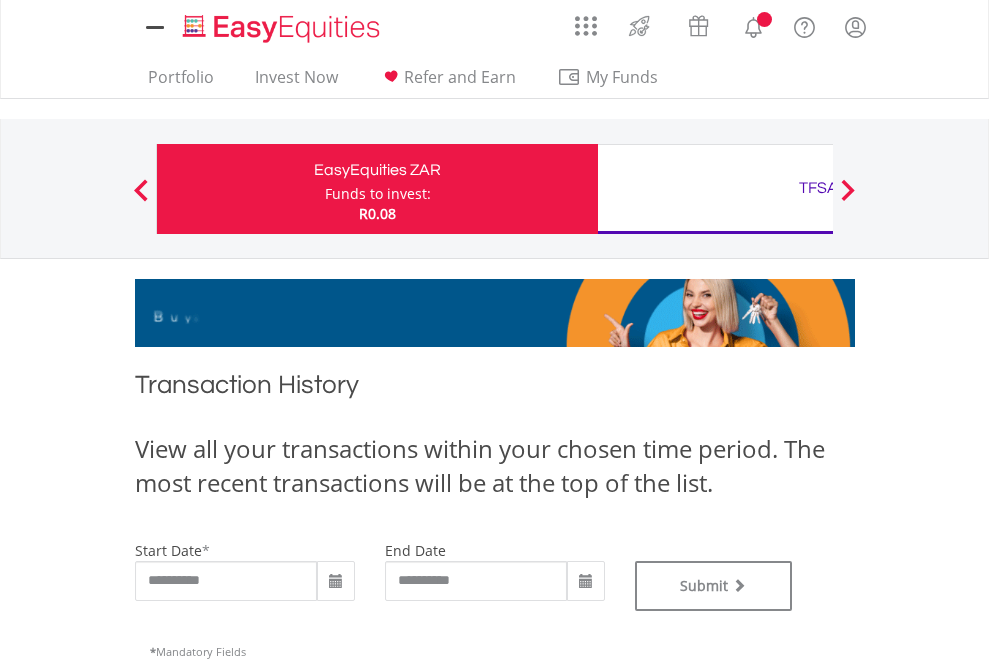 scroll, scrollTop: 0, scrollLeft: 0, axis: both 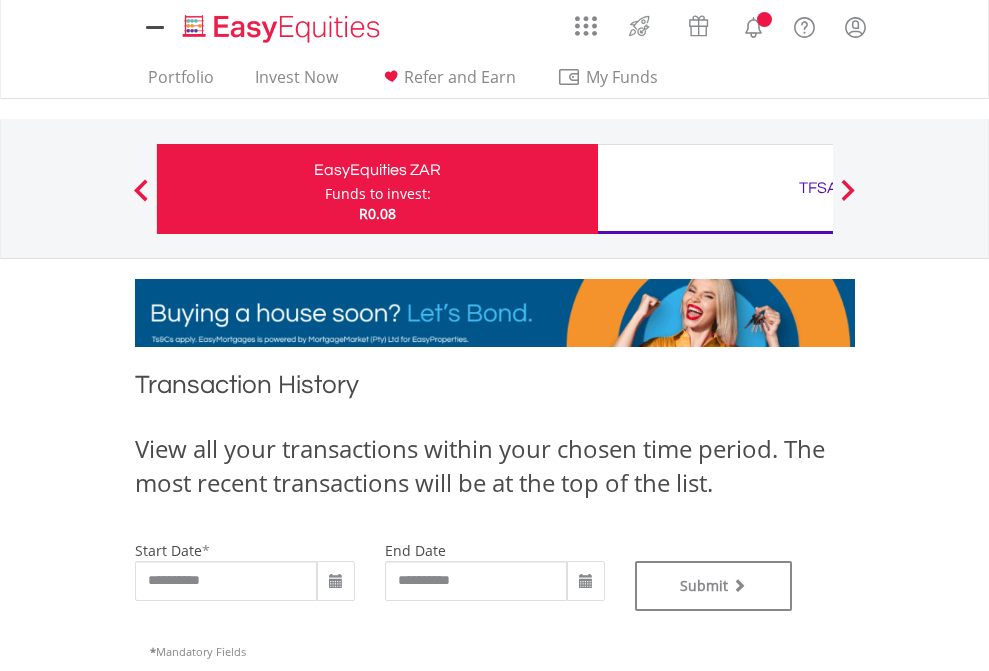 type on "**********" 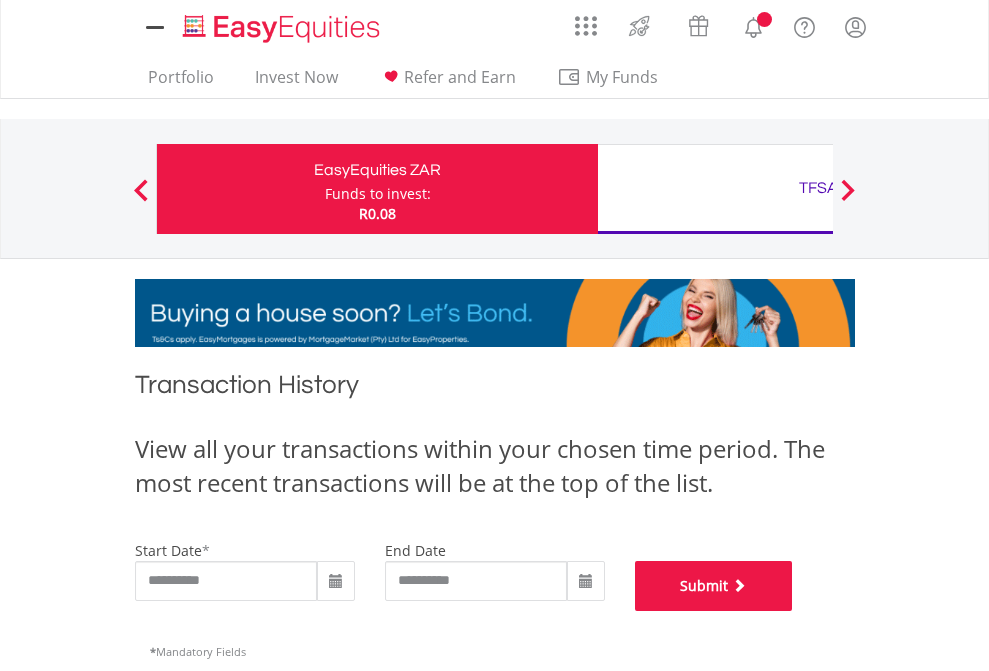 click on "Submit" at bounding box center (714, 586) 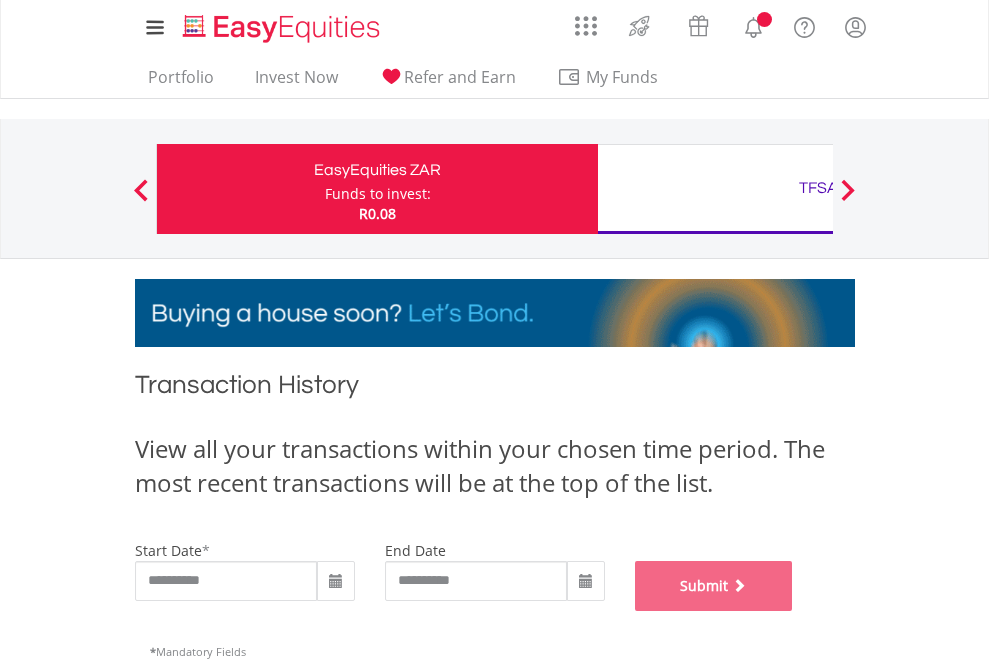 scroll, scrollTop: 811, scrollLeft: 0, axis: vertical 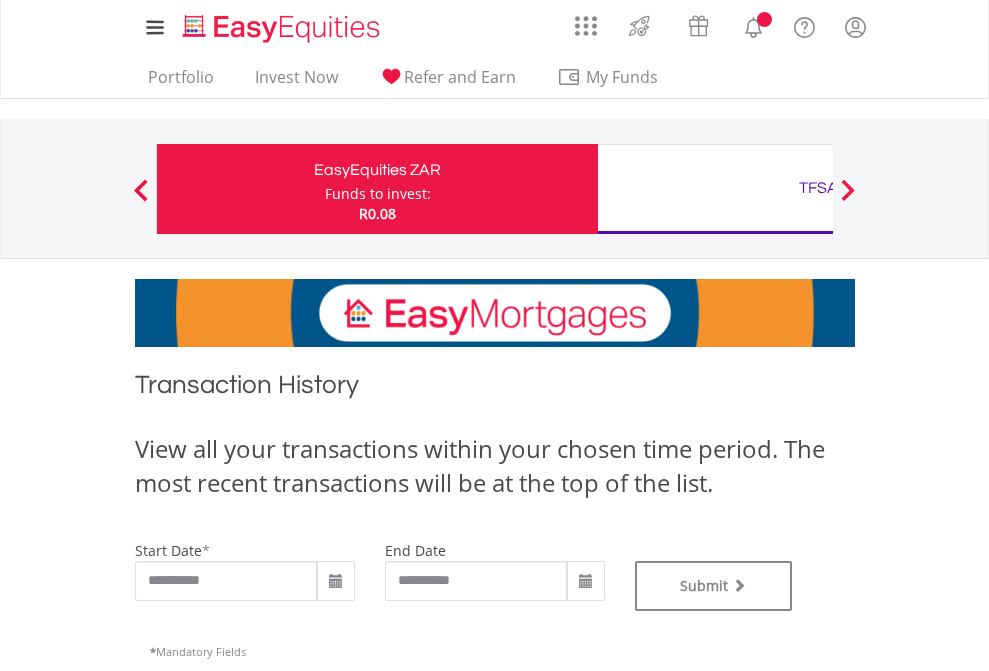 click on "TFSA" at bounding box center [818, 188] 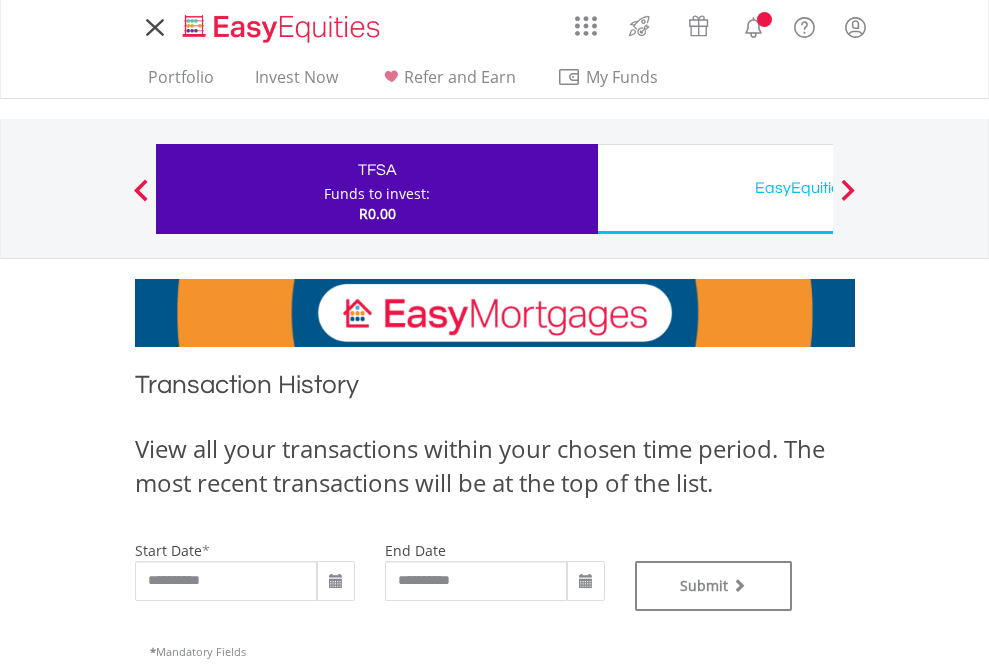 scroll, scrollTop: 0, scrollLeft: 0, axis: both 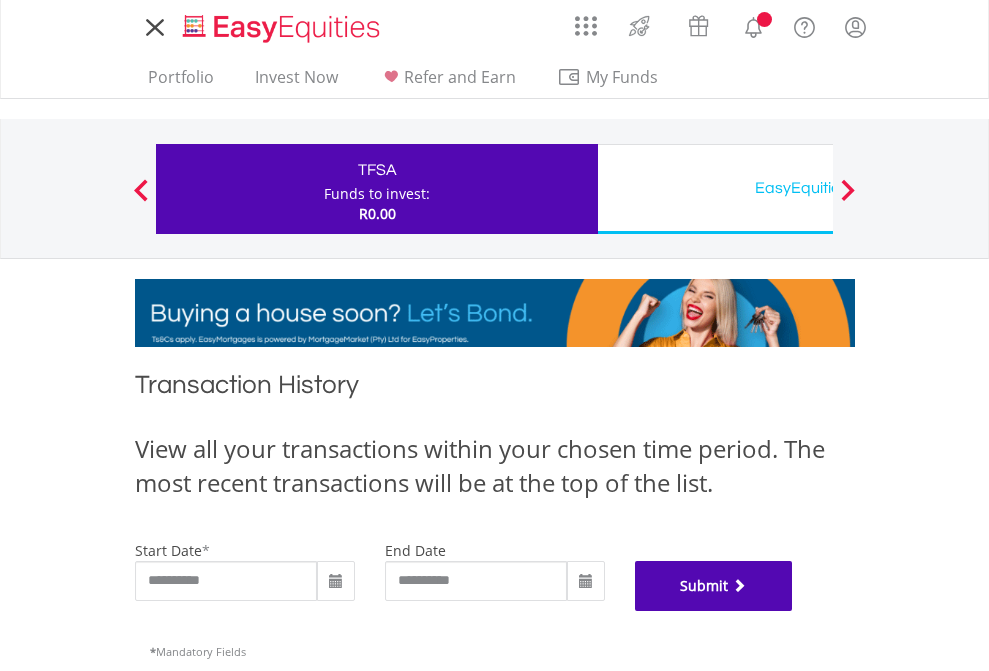 click on "Submit" at bounding box center [714, 586] 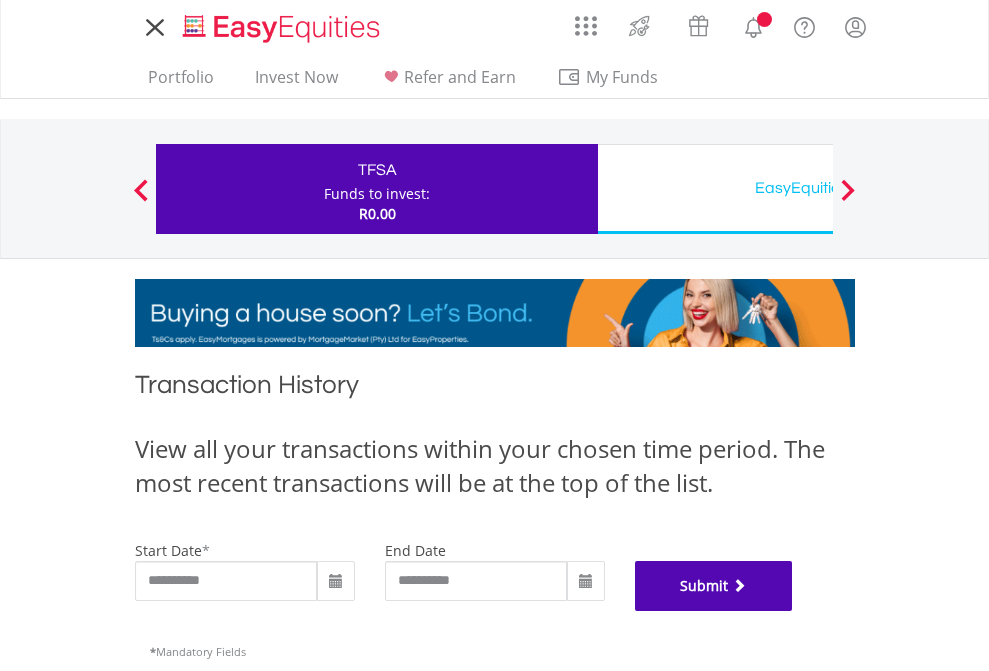 scroll, scrollTop: 811, scrollLeft: 0, axis: vertical 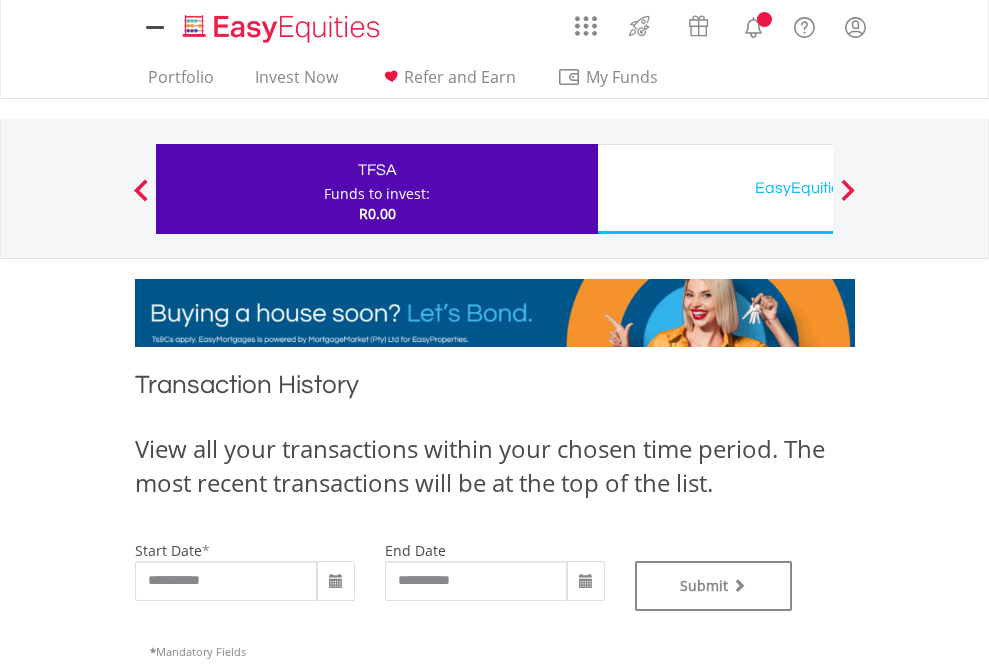 click on "EasyEquities USD" at bounding box center (818, 188) 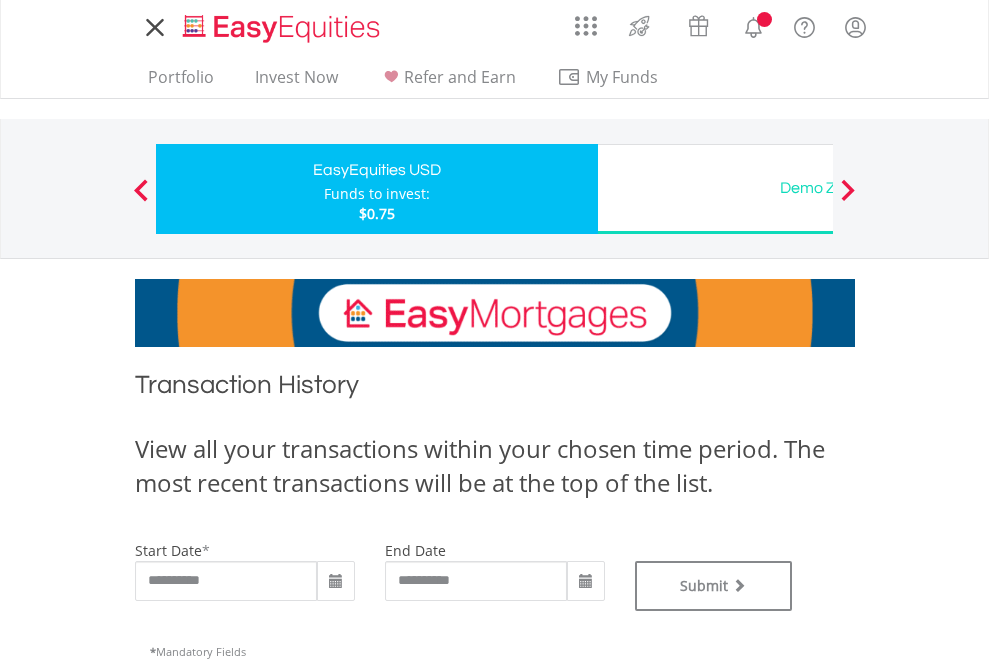 scroll, scrollTop: 811, scrollLeft: 0, axis: vertical 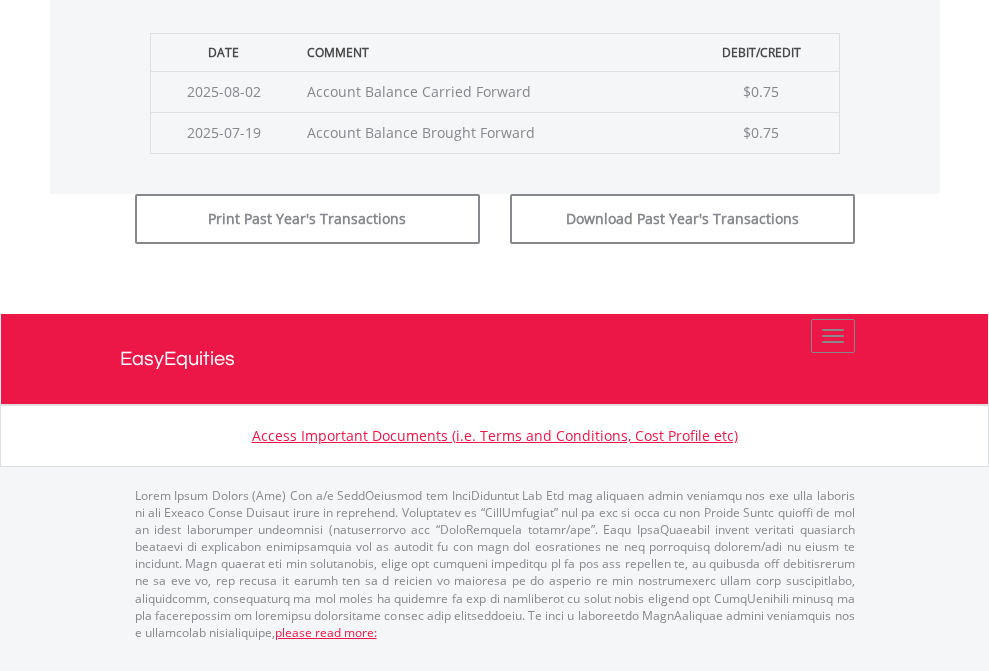 click on "Submit" at bounding box center [714, -183] 